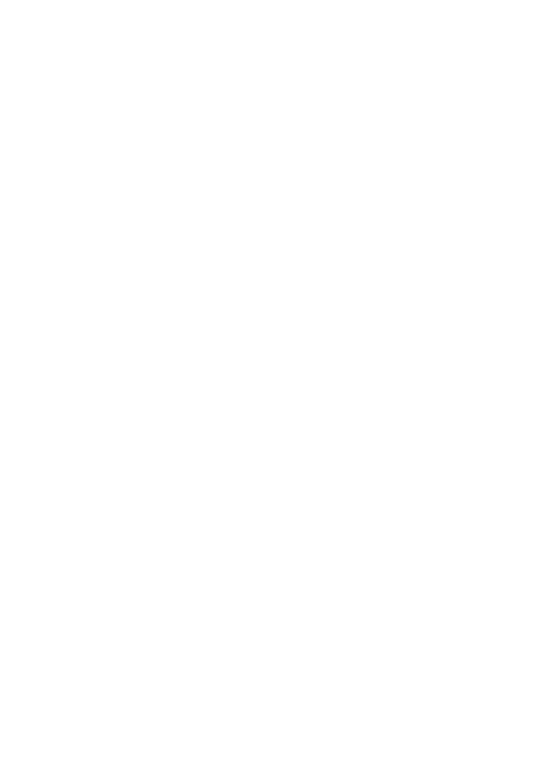 scroll, scrollTop: 0, scrollLeft: 0, axis: both 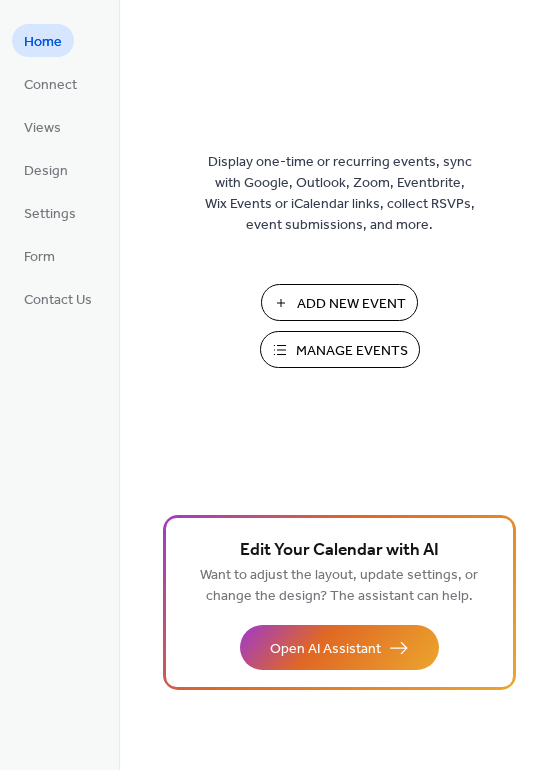click on "Manage Events" at bounding box center [352, 351] 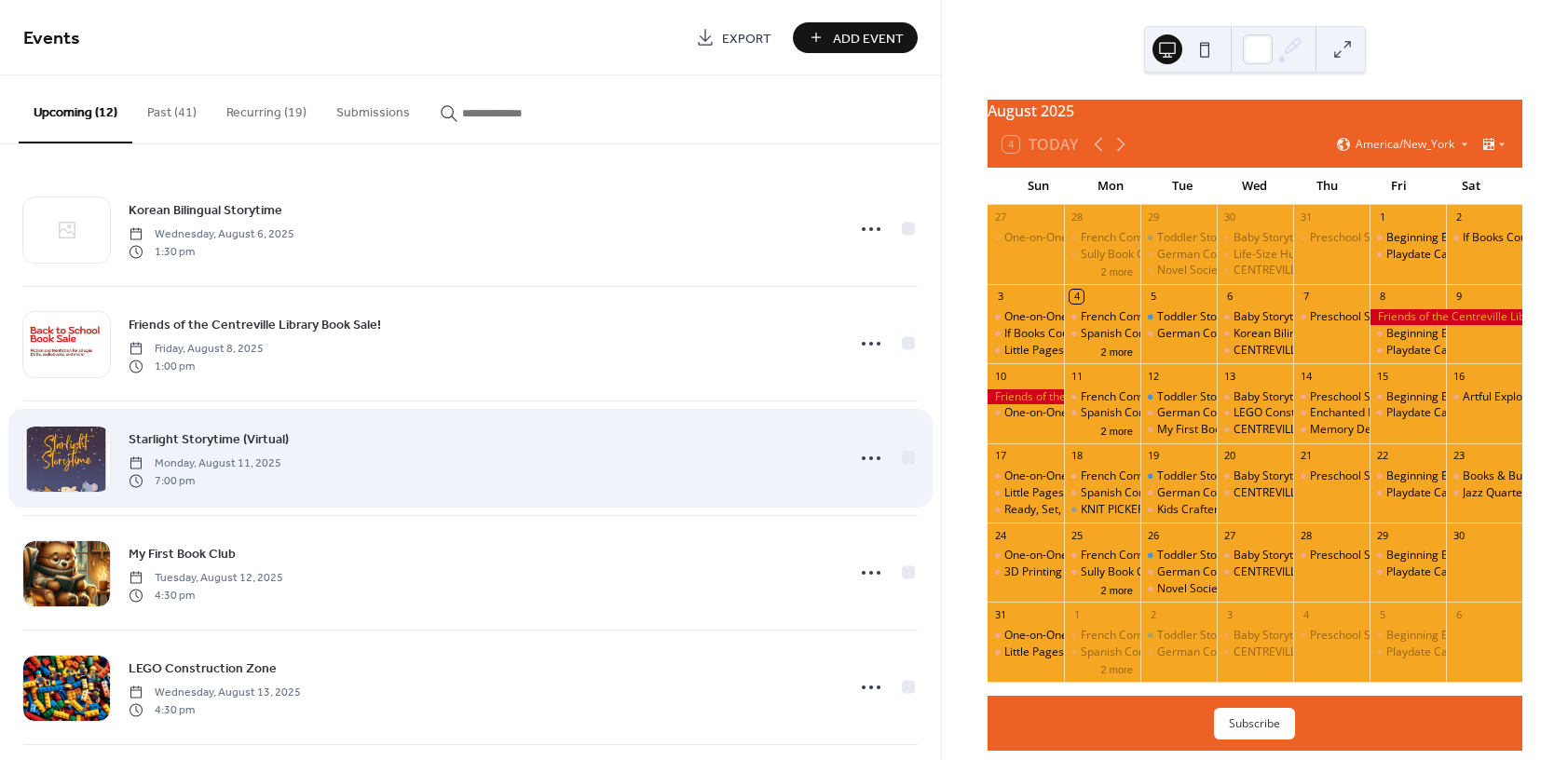 scroll, scrollTop: 0, scrollLeft: 0, axis: both 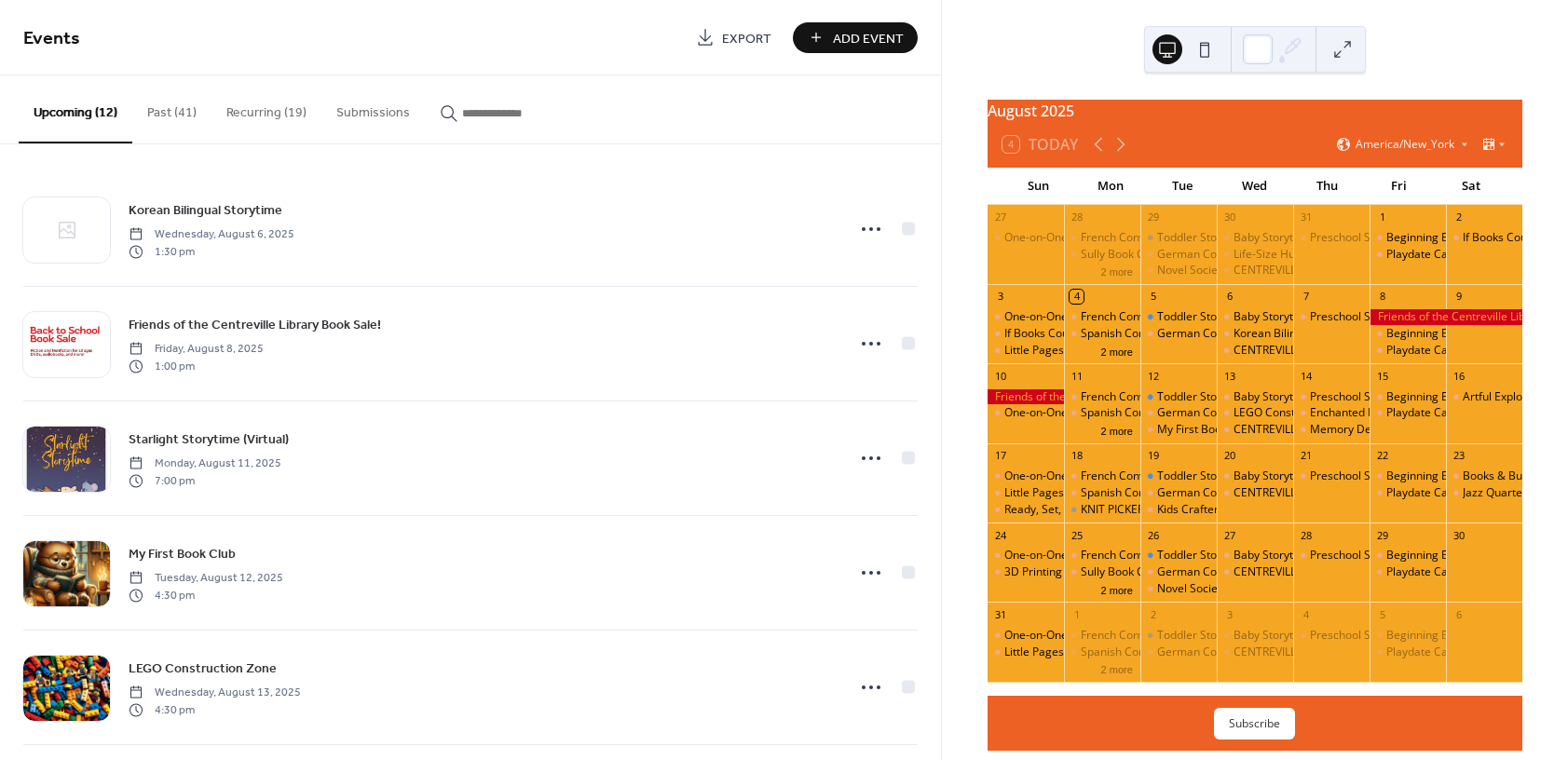 click on "Past (41)" at bounding box center [171, 108] 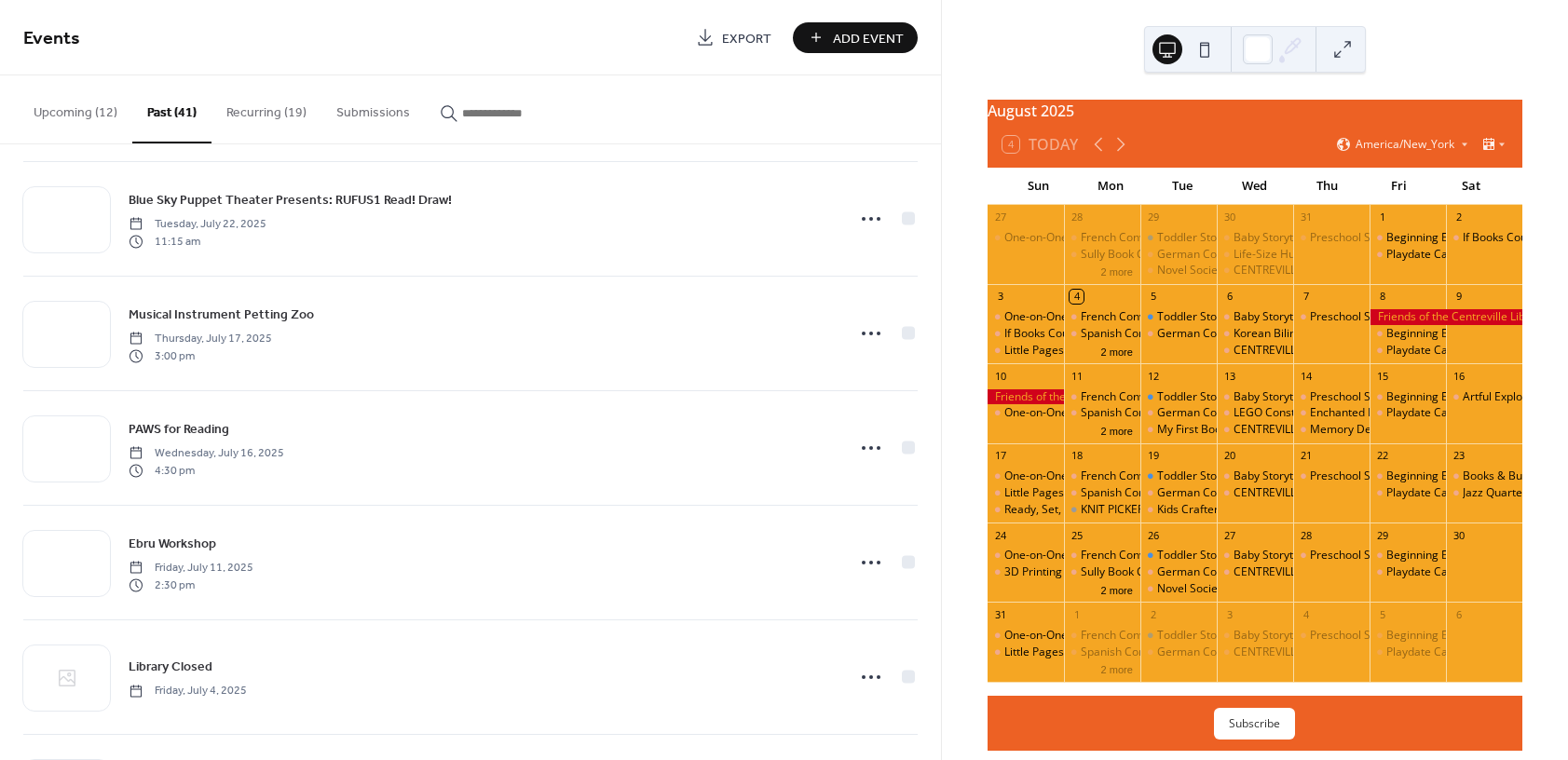 scroll, scrollTop: 724, scrollLeft: 0, axis: vertical 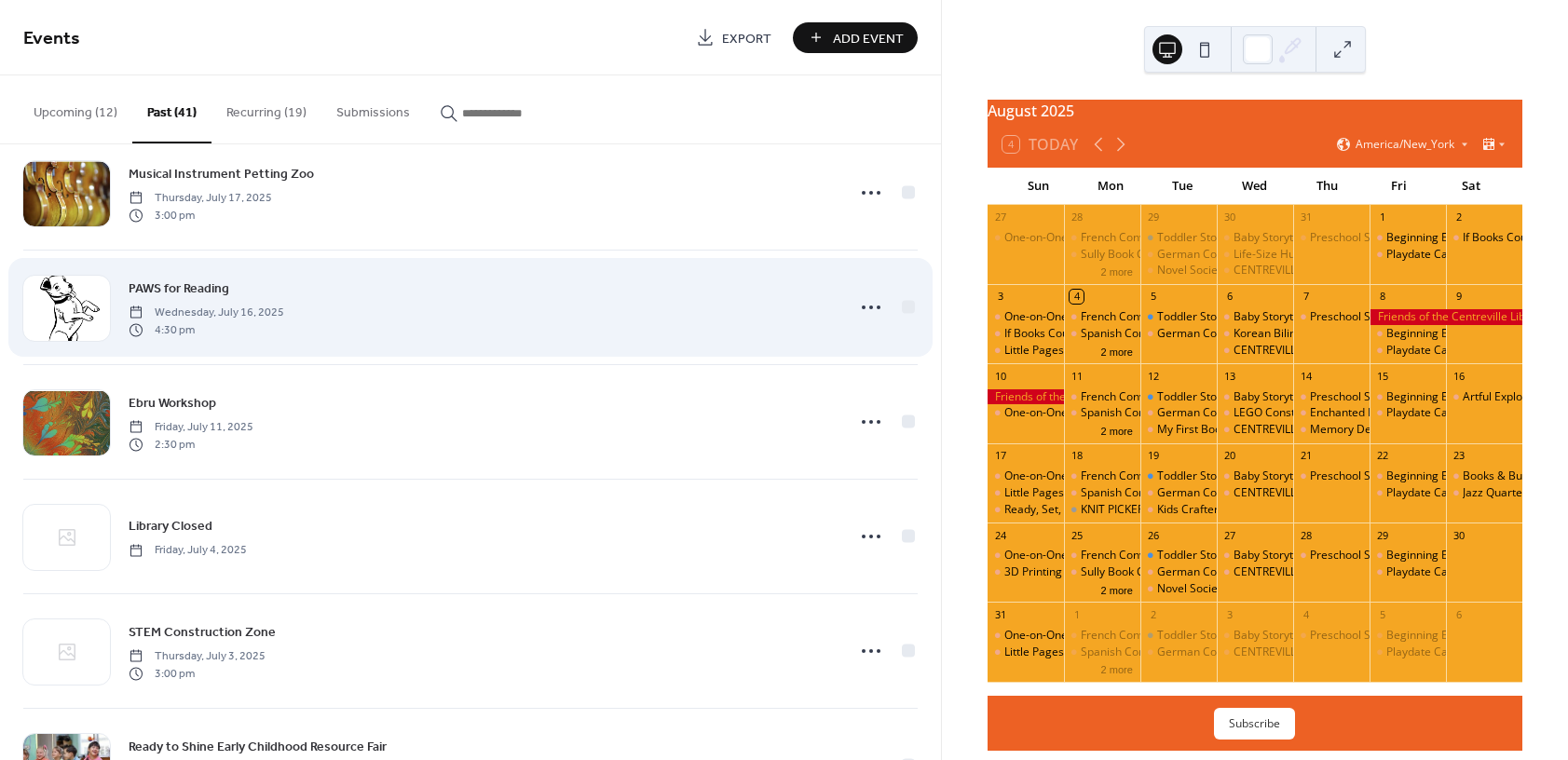 click on "PAWS for Reading" at bounding box center (179, 289) 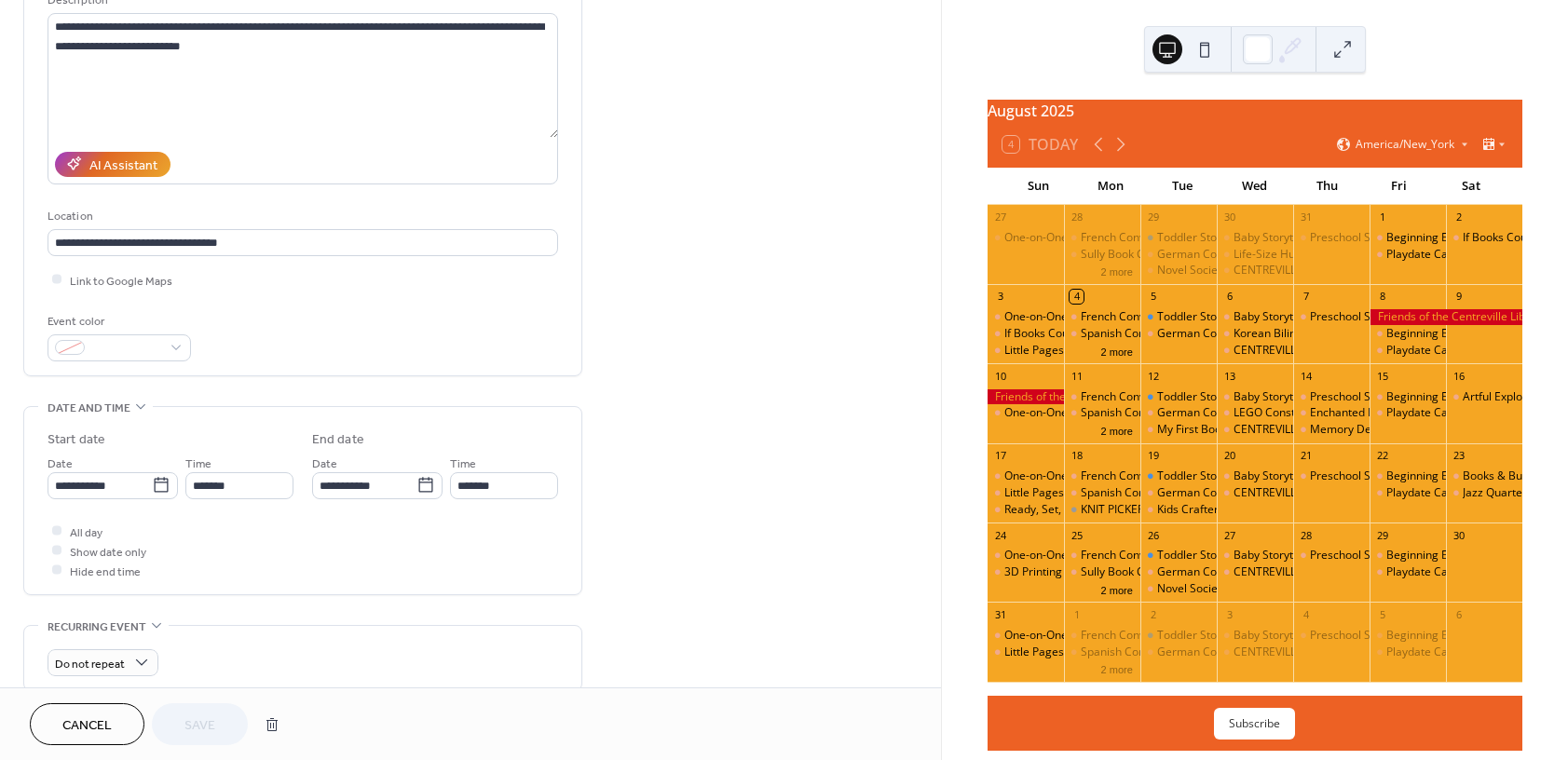 scroll, scrollTop: 207, scrollLeft: 0, axis: vertical 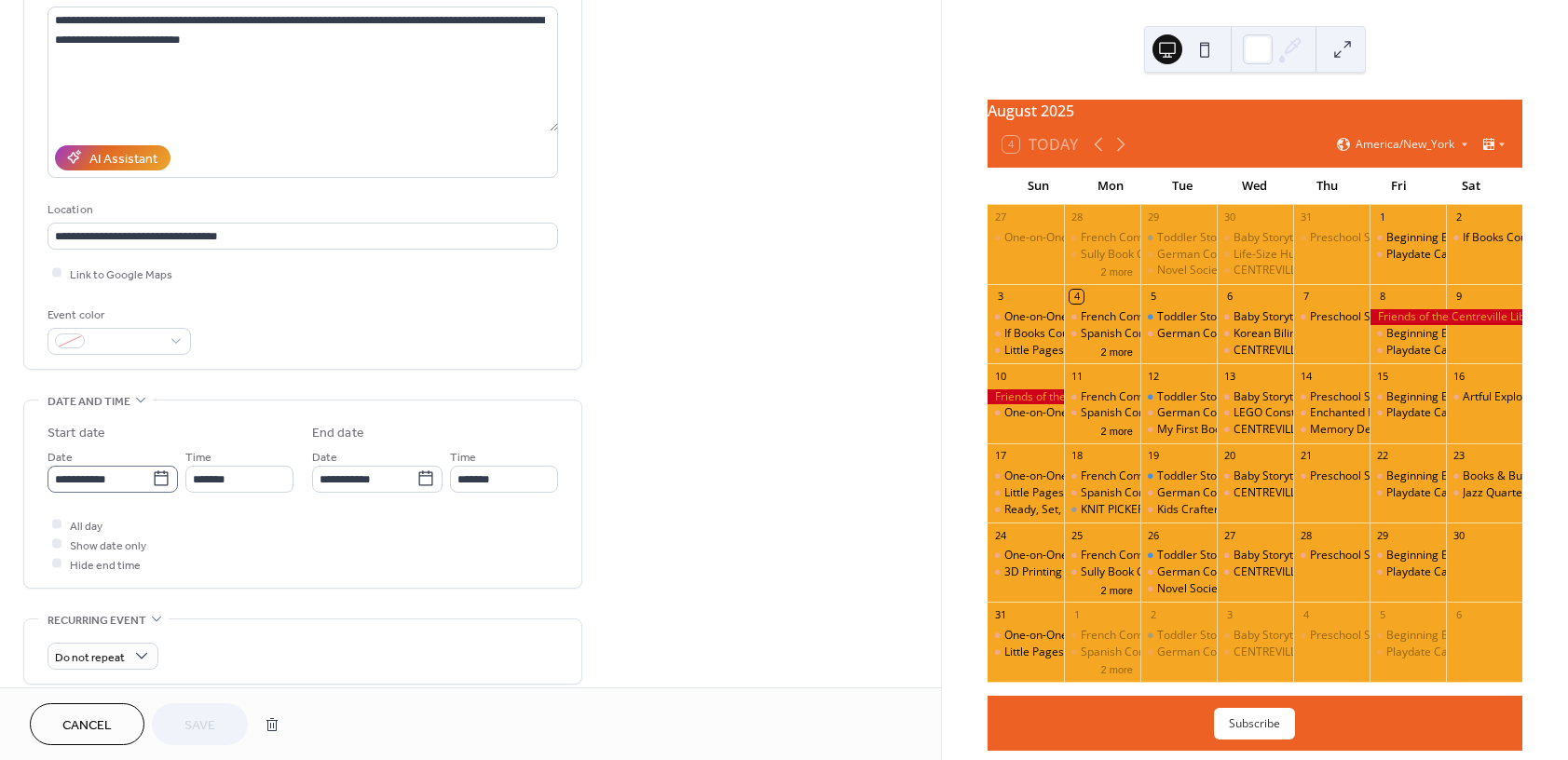 click 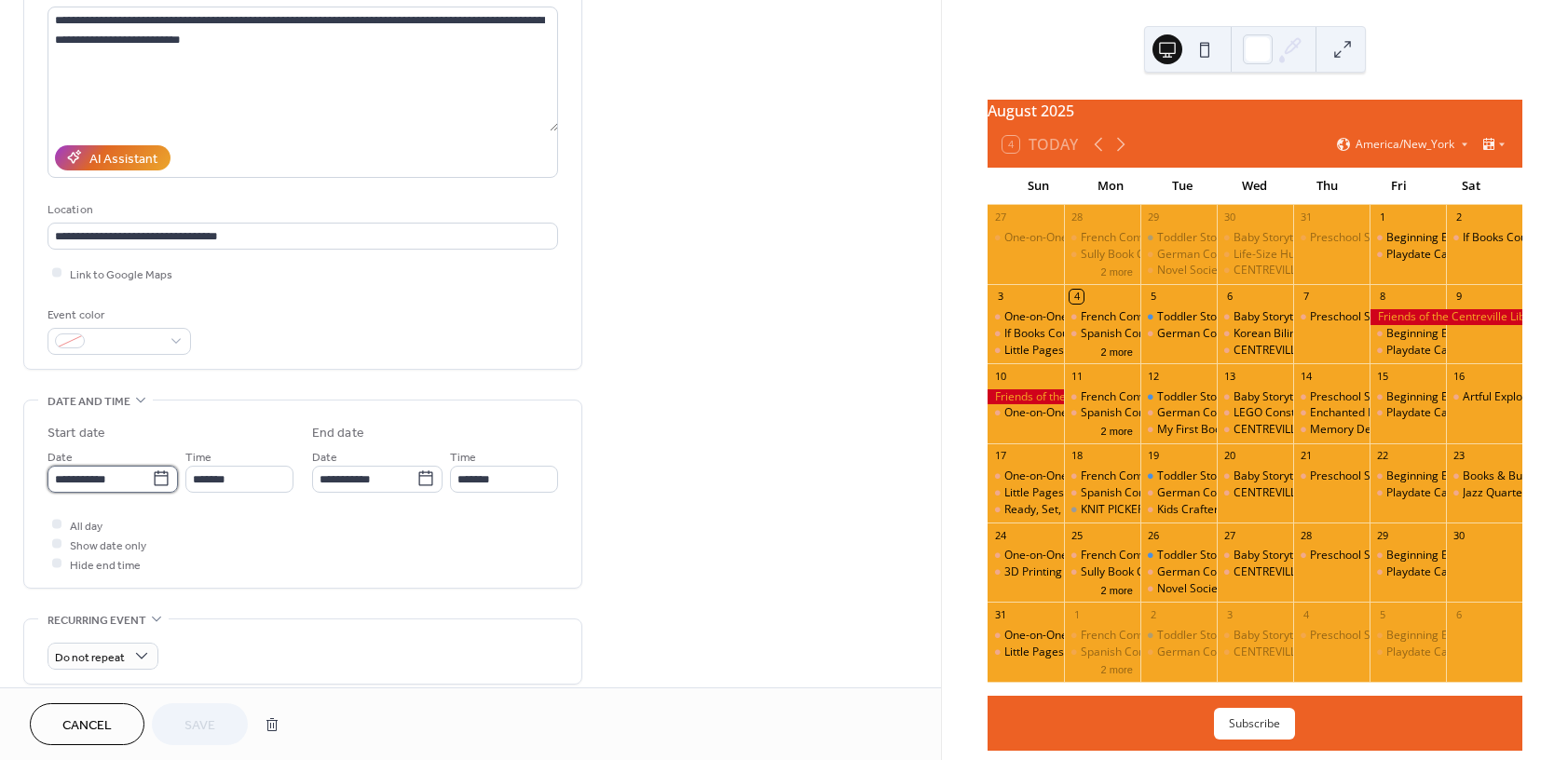 click on "**********" at bounding box center (100, 479) 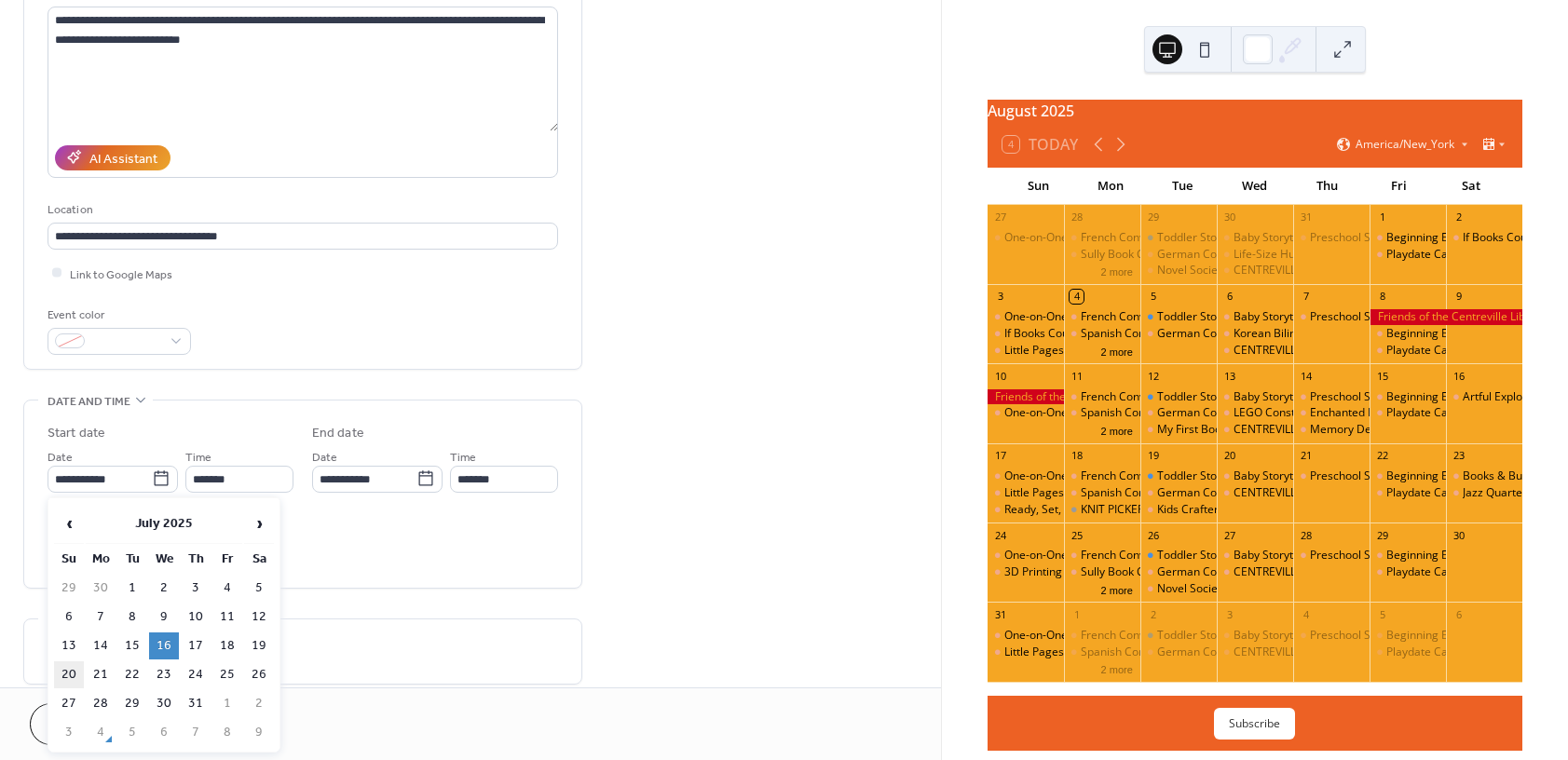 click on "20" at bounding box center (69, 674) 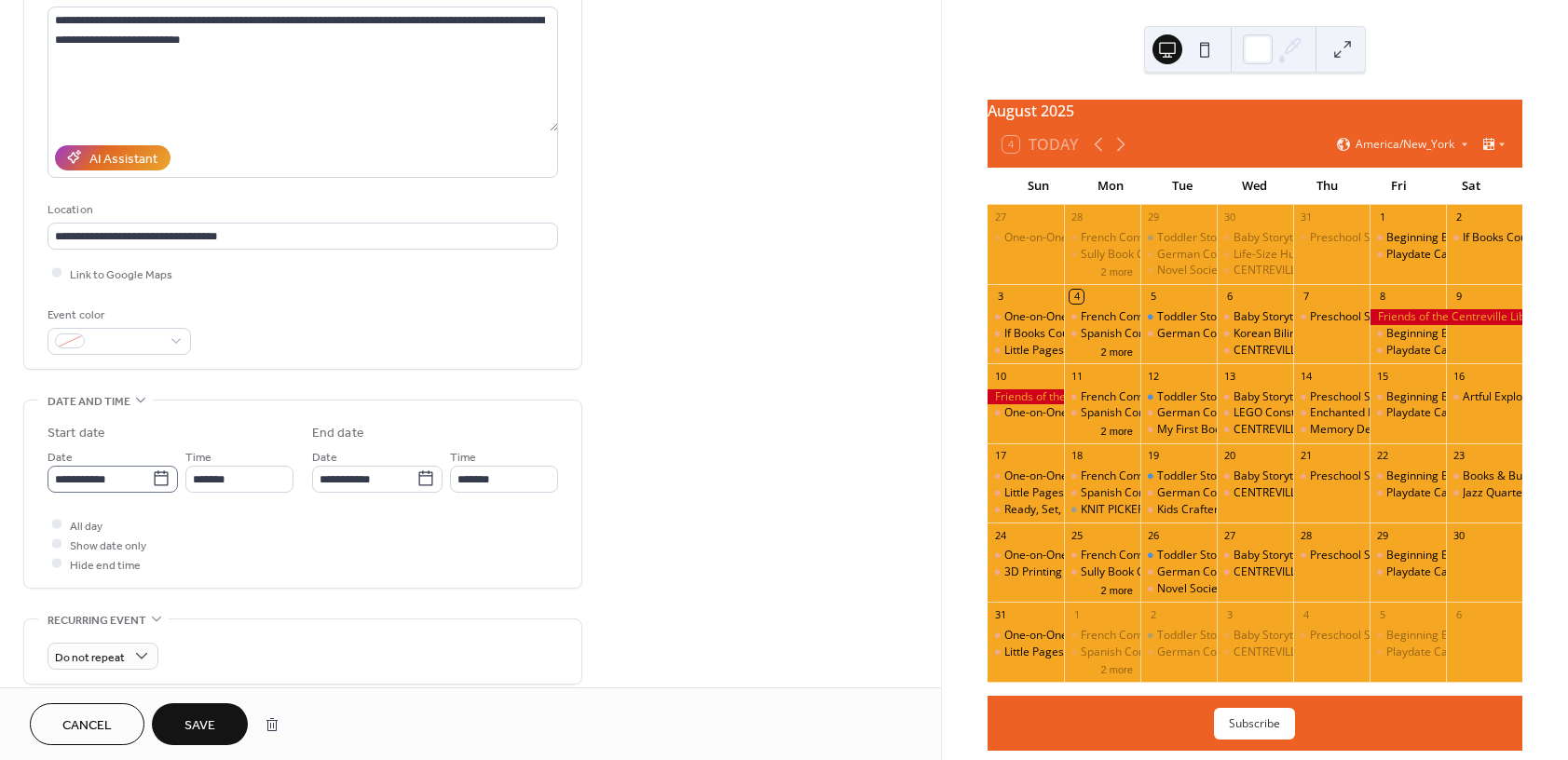 click 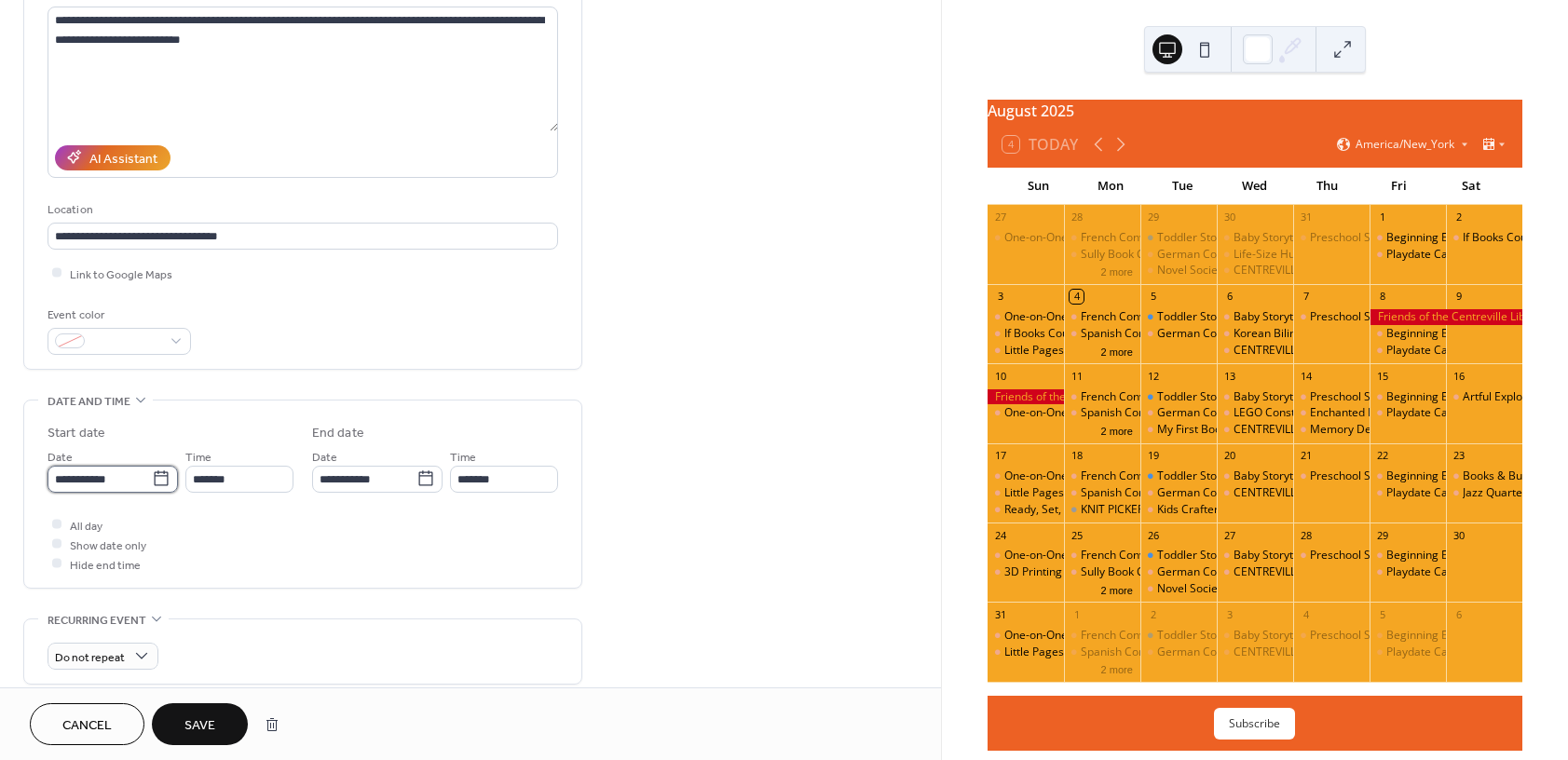 click on "**********" at bounding box center (100, 479) 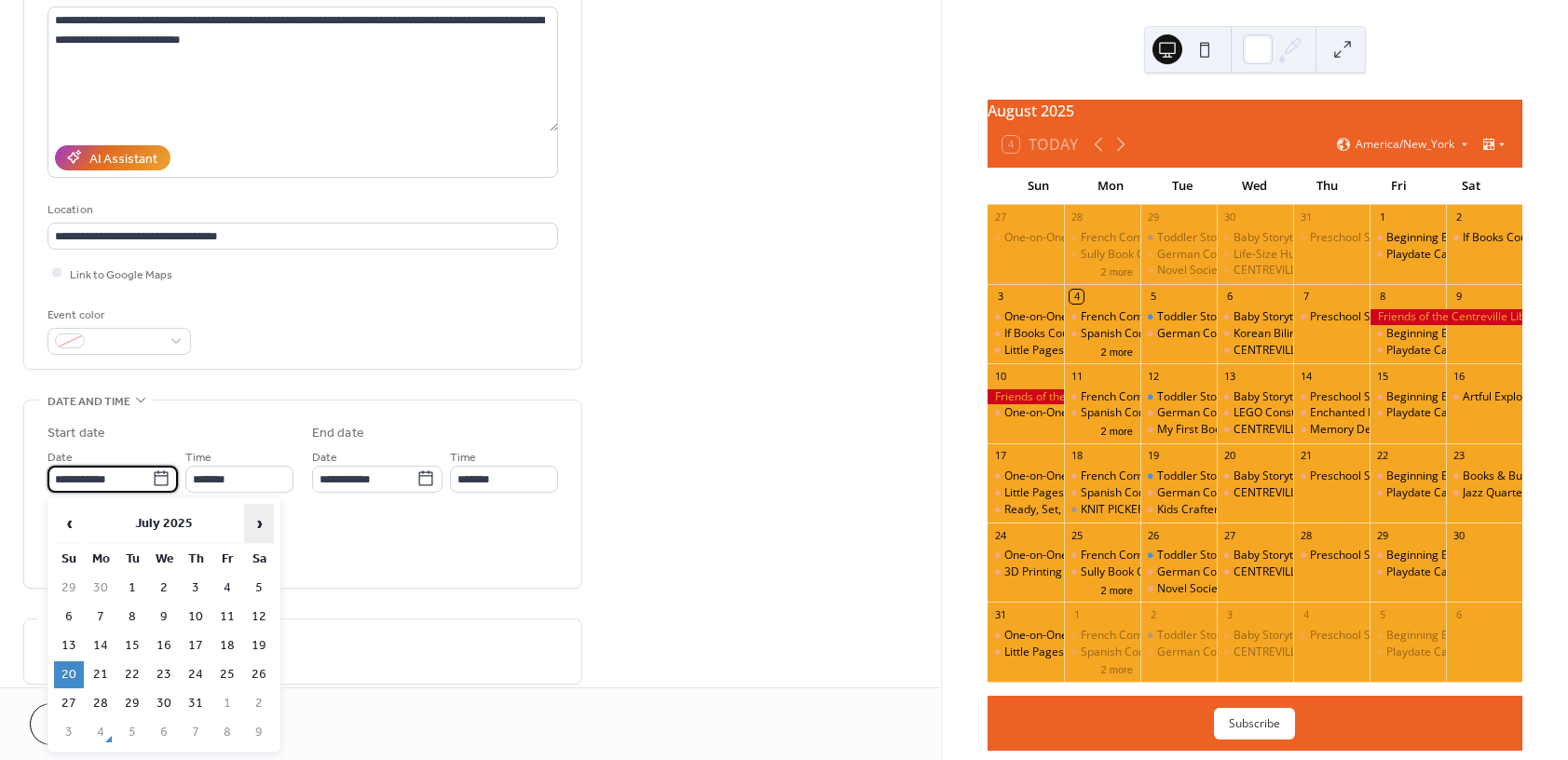 click on "›" at bounding box center (259, 523) 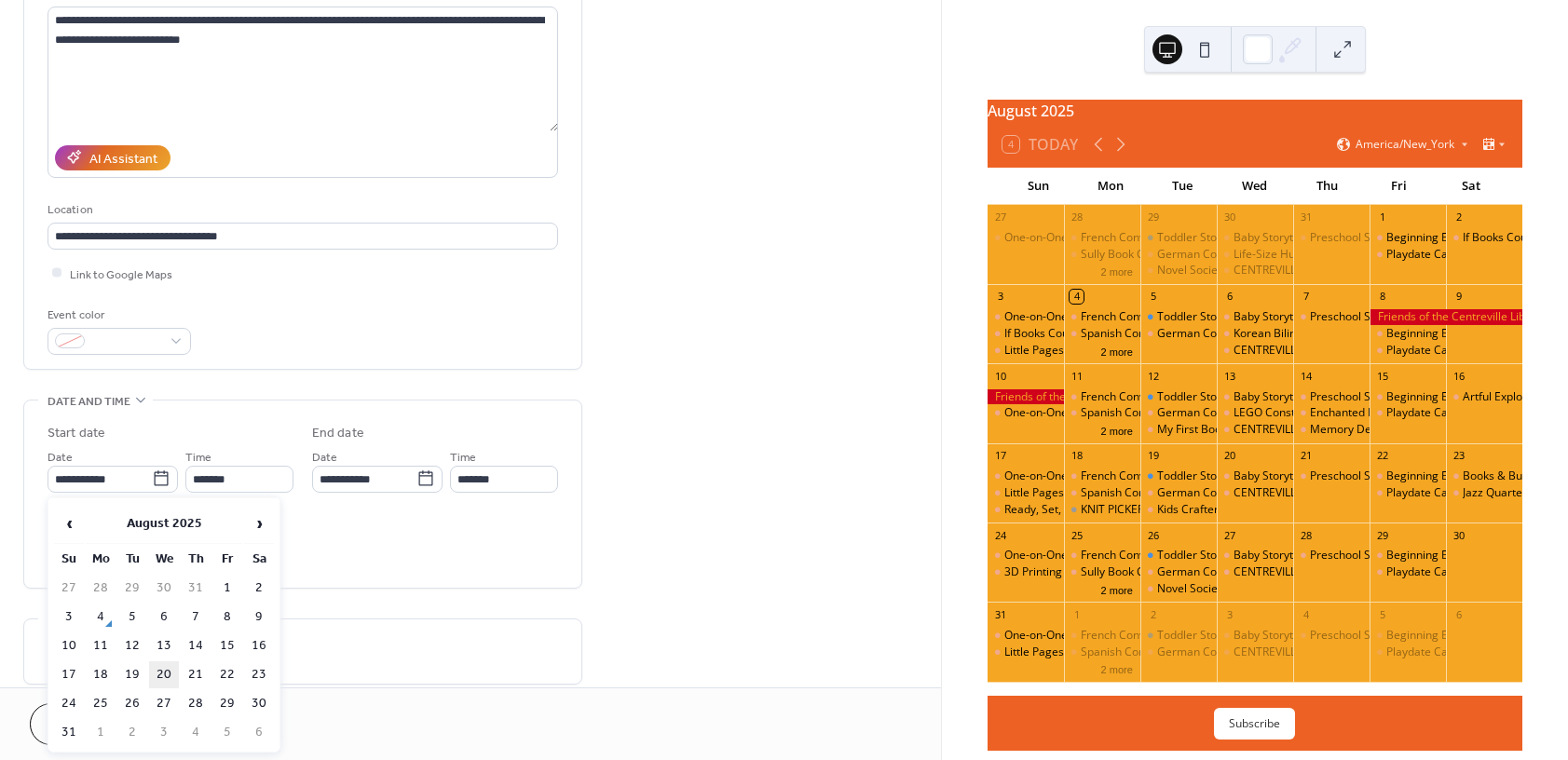 click on "20" at bounding box center (164, 674) 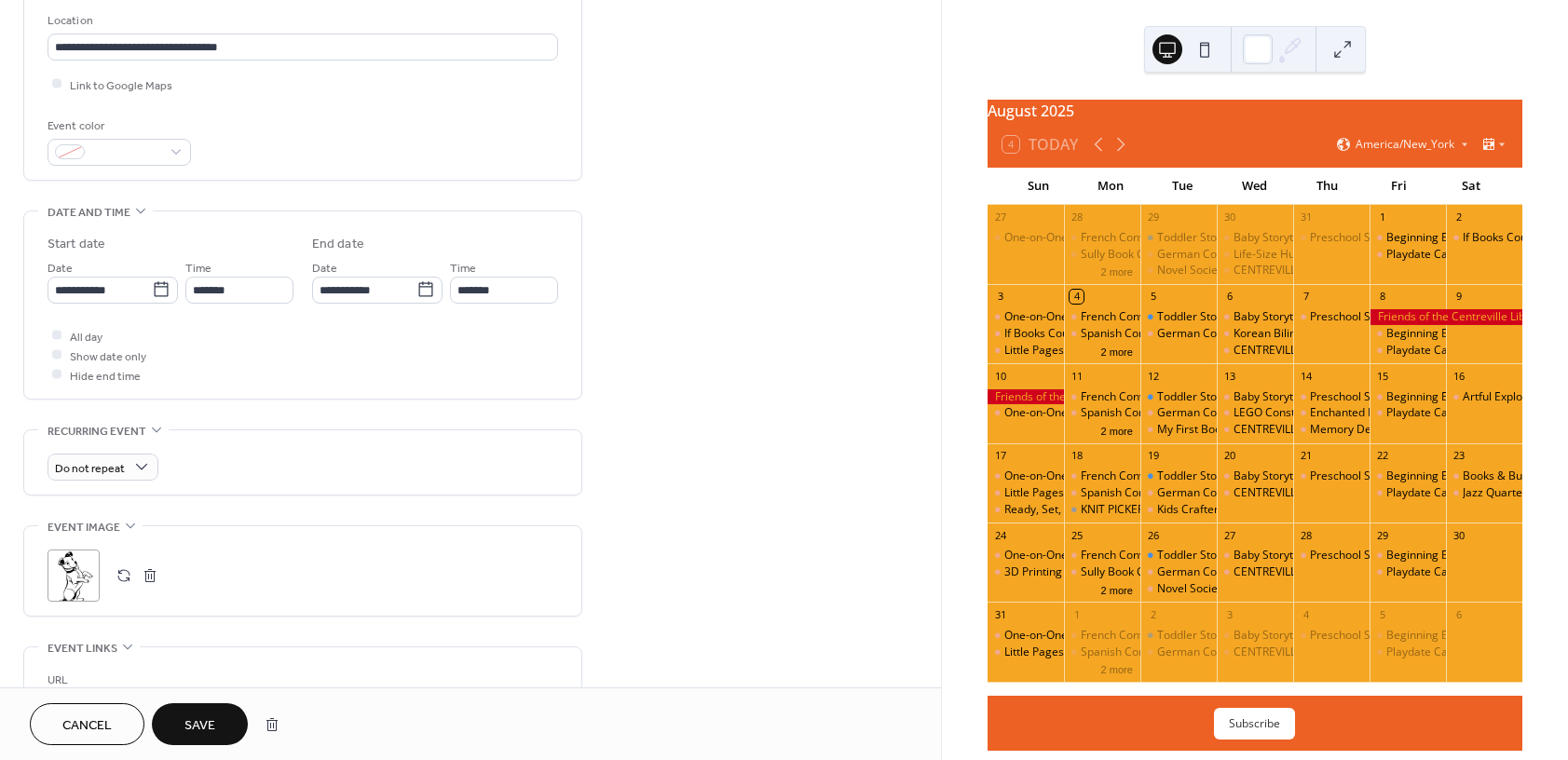 scroll, scrollTop: 414, scrollLeft: 0, axis: vertical 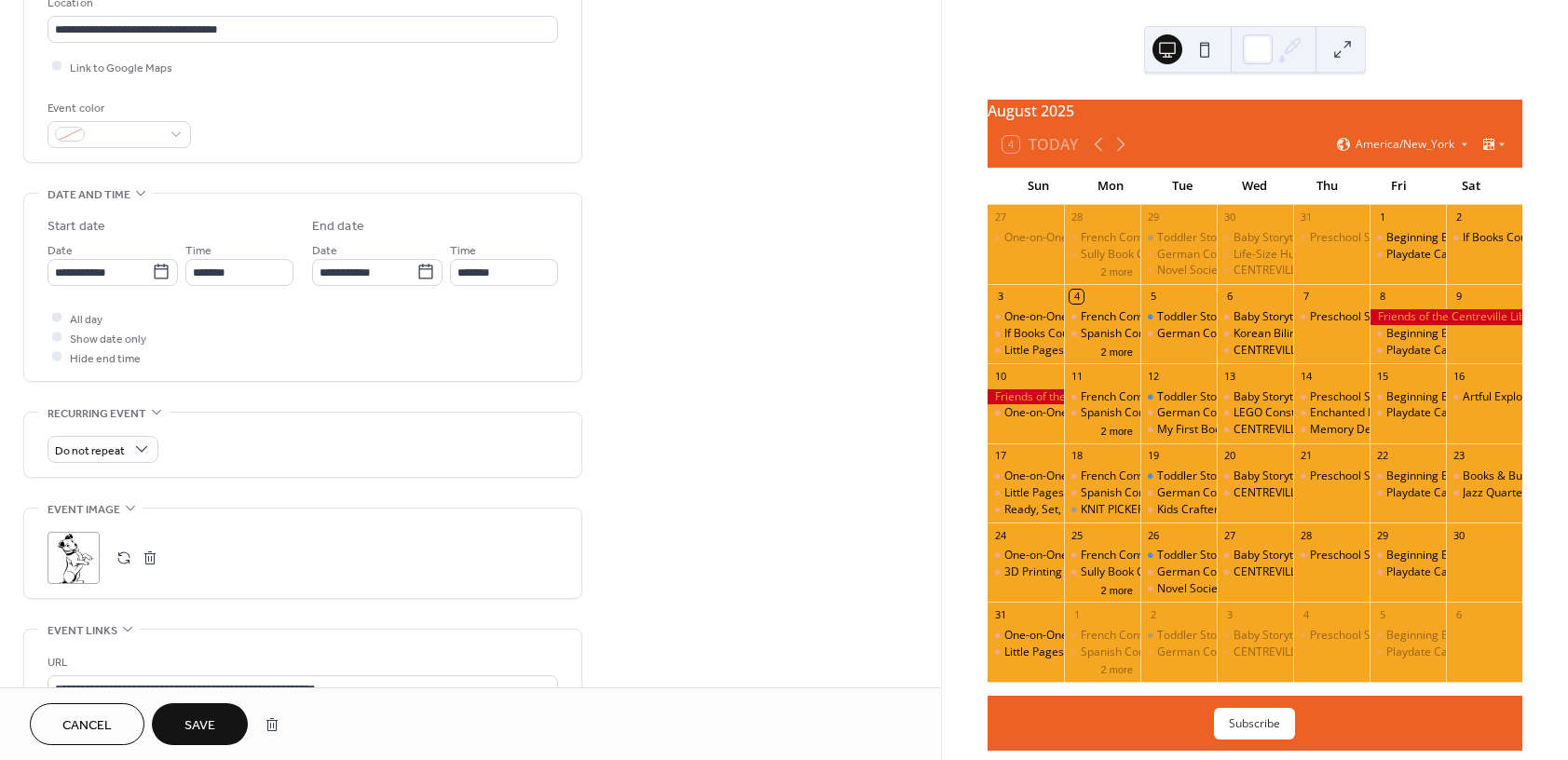 click on "Save" at bounding box center [199, 726] 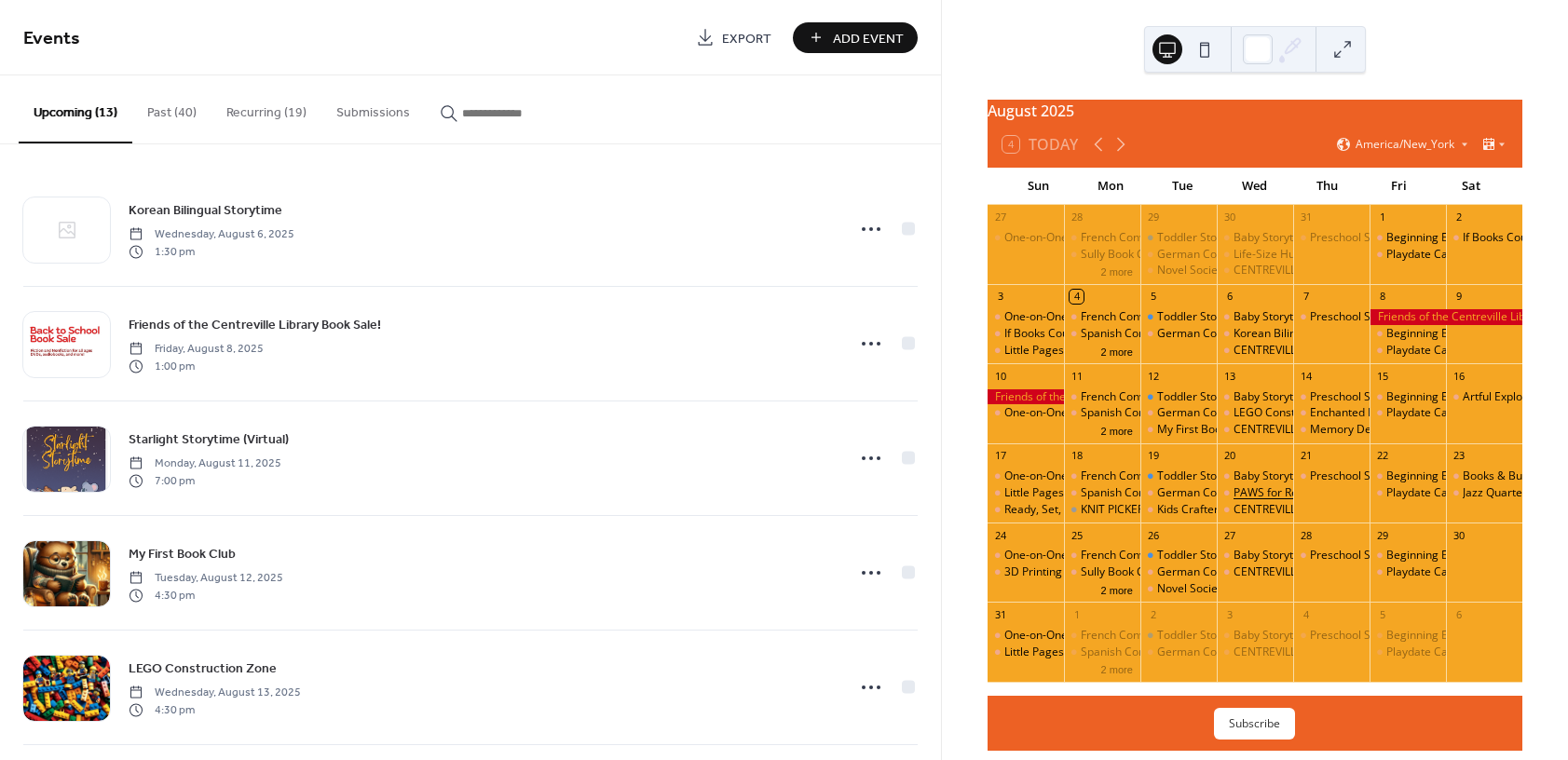 click on "PAWS for Reading" at bounding box center (1280, 493) 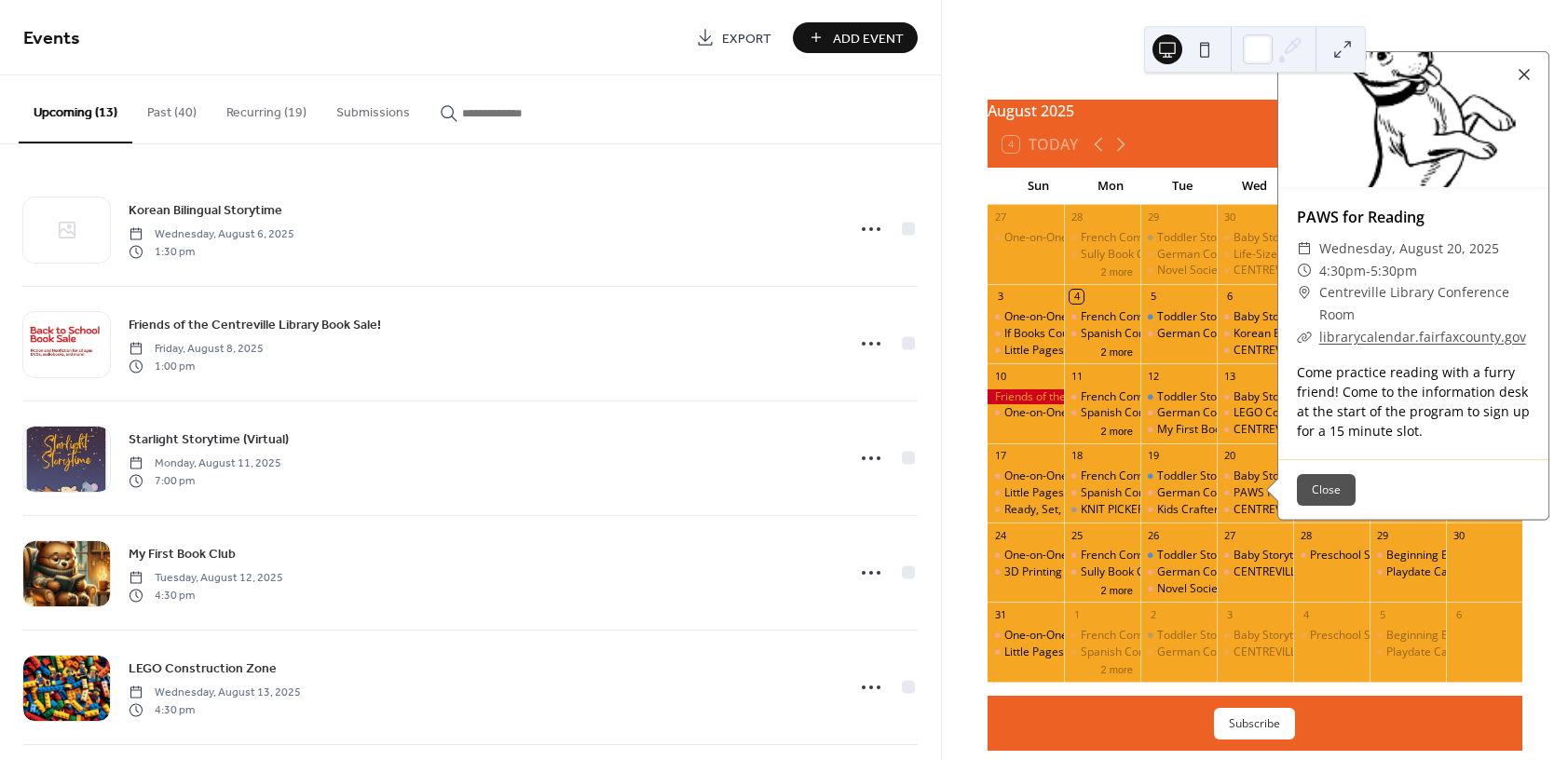 click on "Close" at bounding box center (1326, 490) 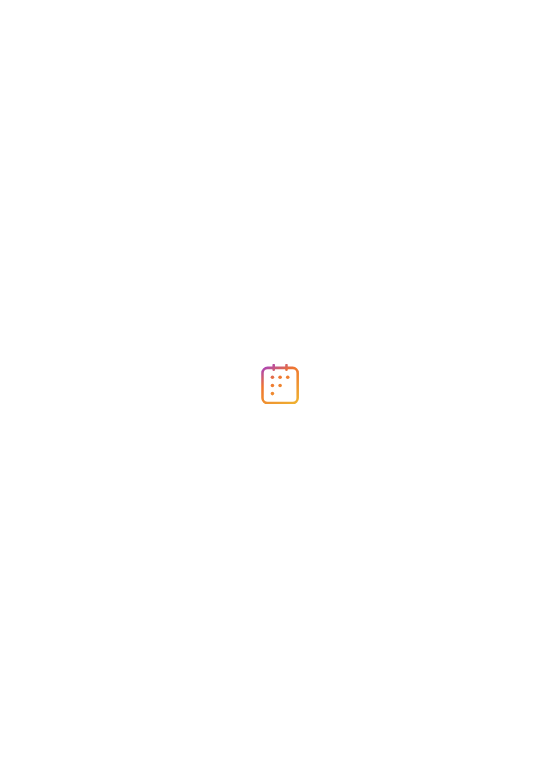 scroll, scrollTop: 0, scrollLeft: 0, axis: both 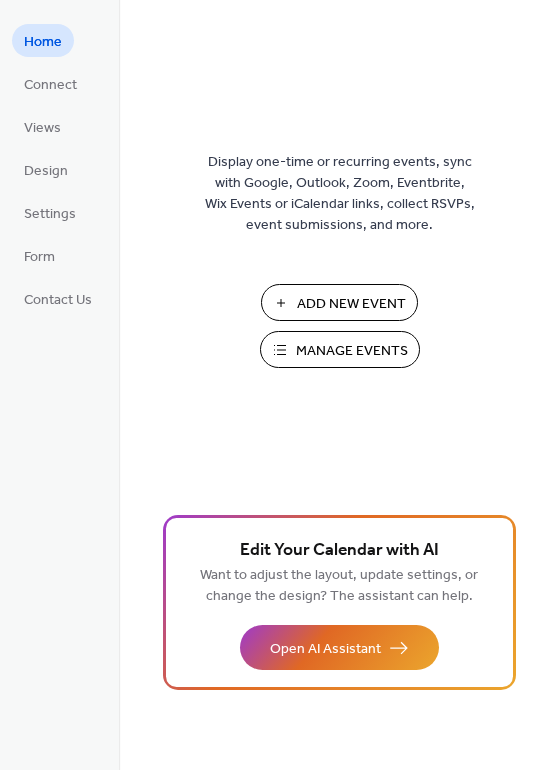 click on "Manage Events" at bounding box center [352, 351] 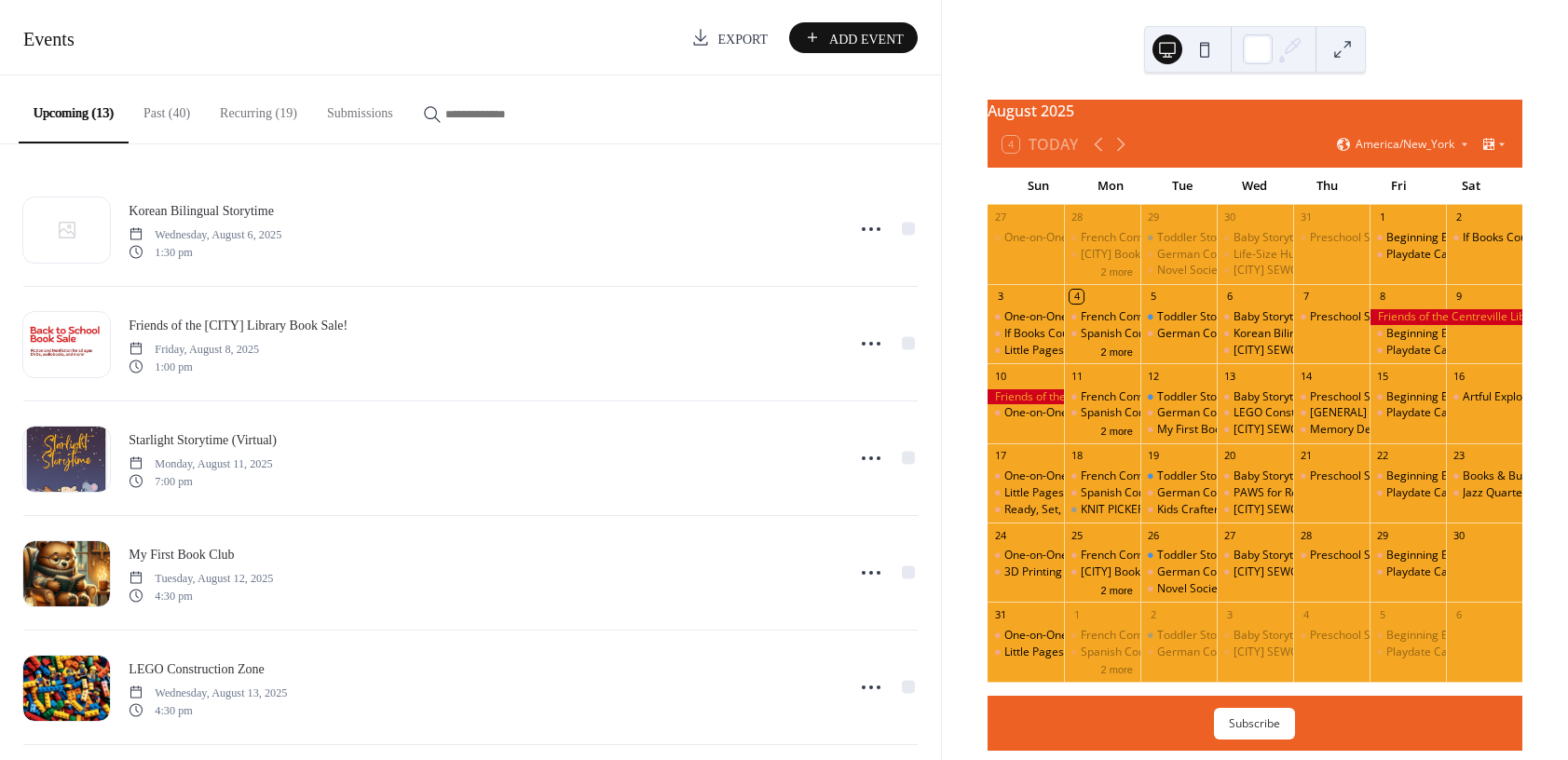 scroll, scrollTop: 0, scrollLeft: 0, axis: both 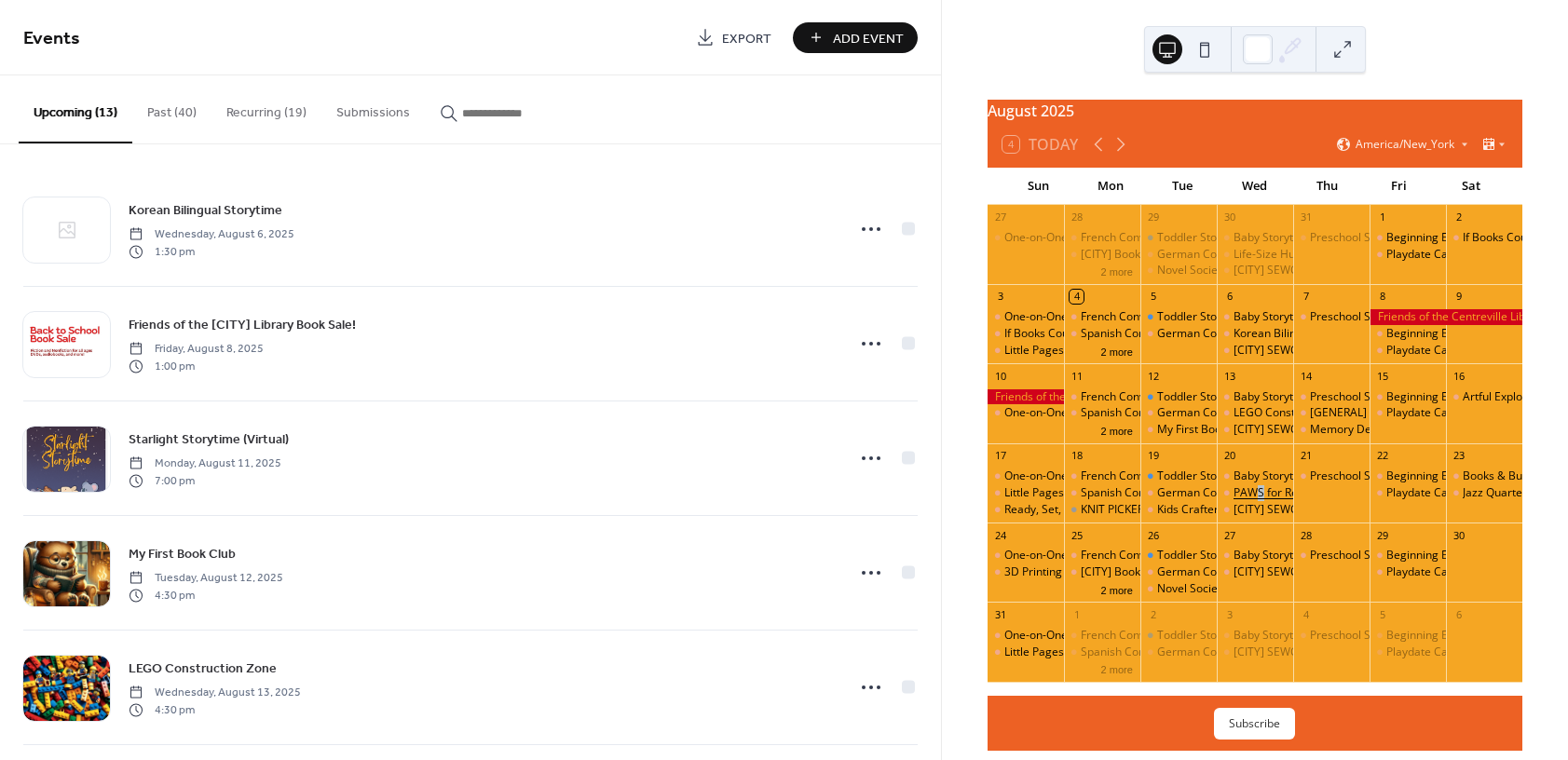 click on "PAWS for Reading" at bounding box center [1280, 493] 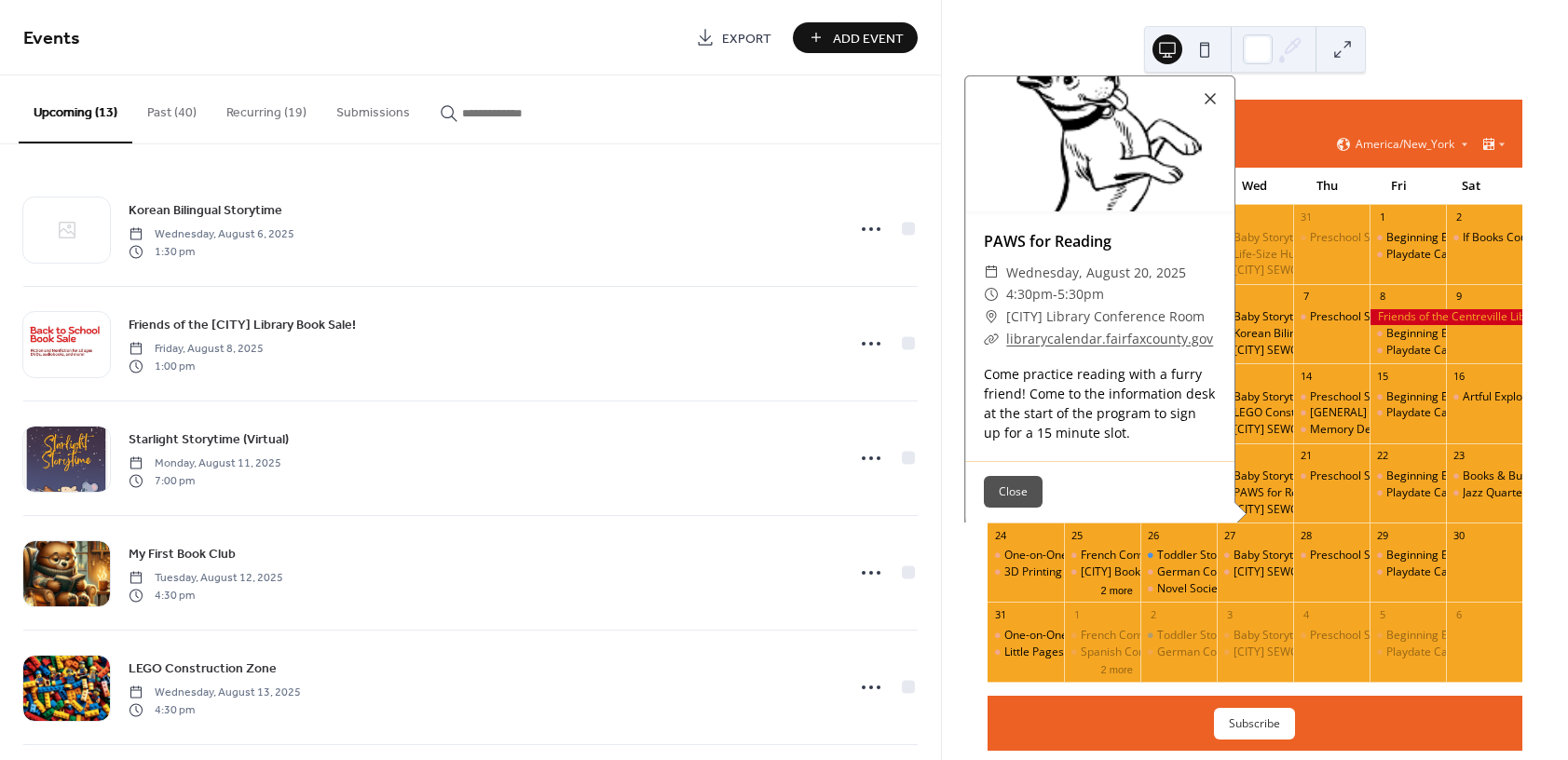 click at bounding box center [1099, 143] 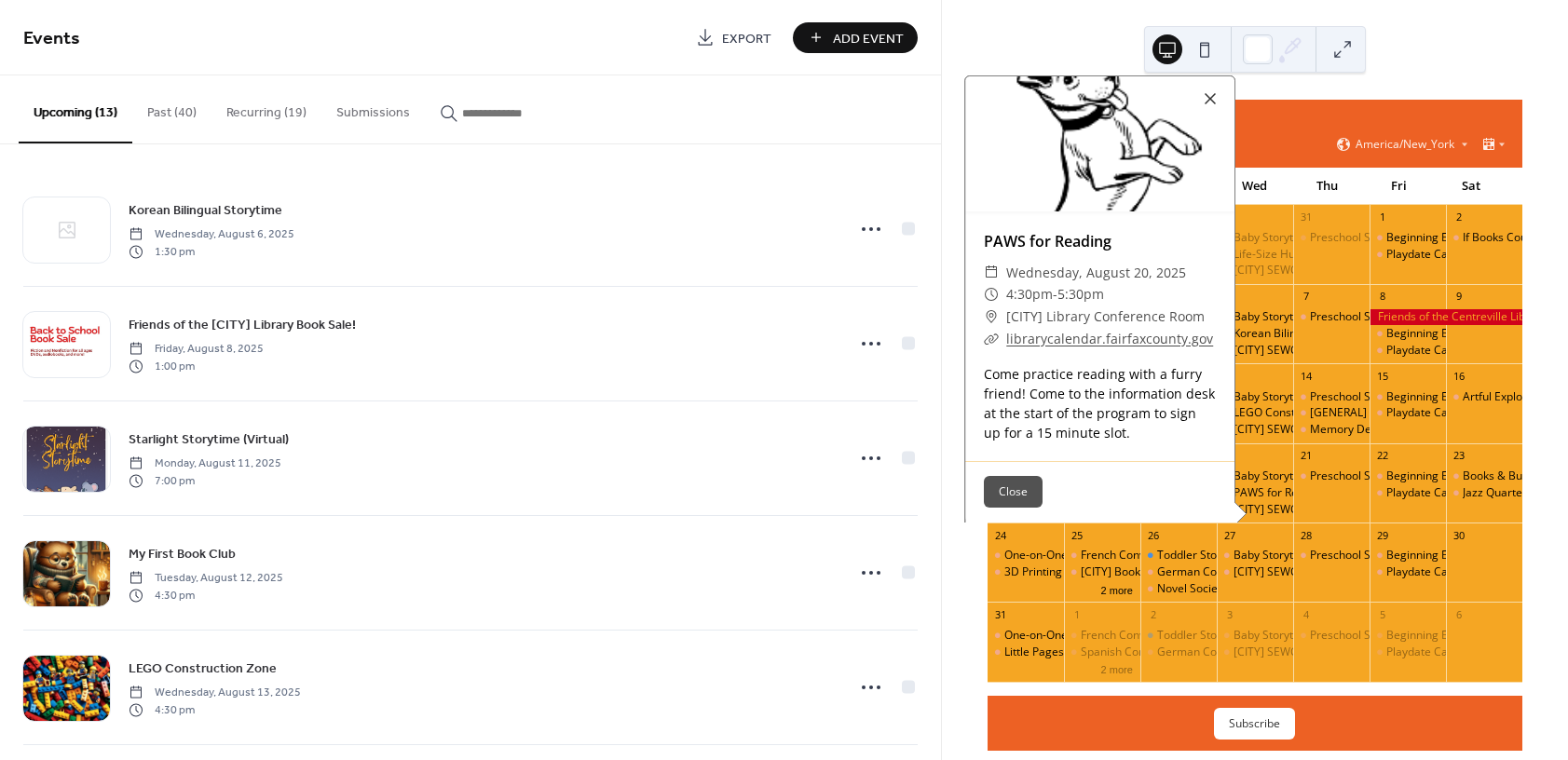 click at bounding box center (1099, 143) 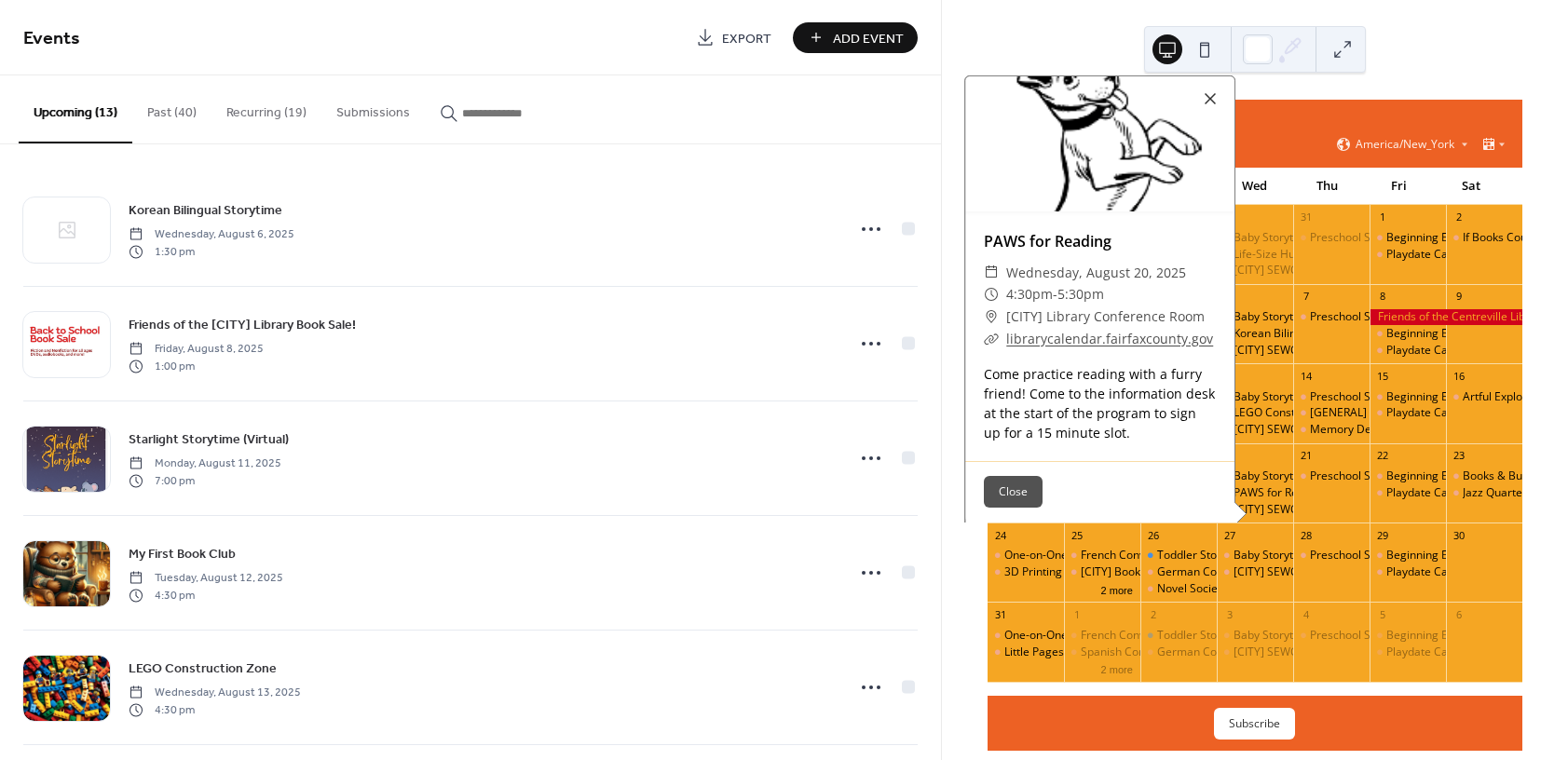 click at bounding box center [1099, 143] 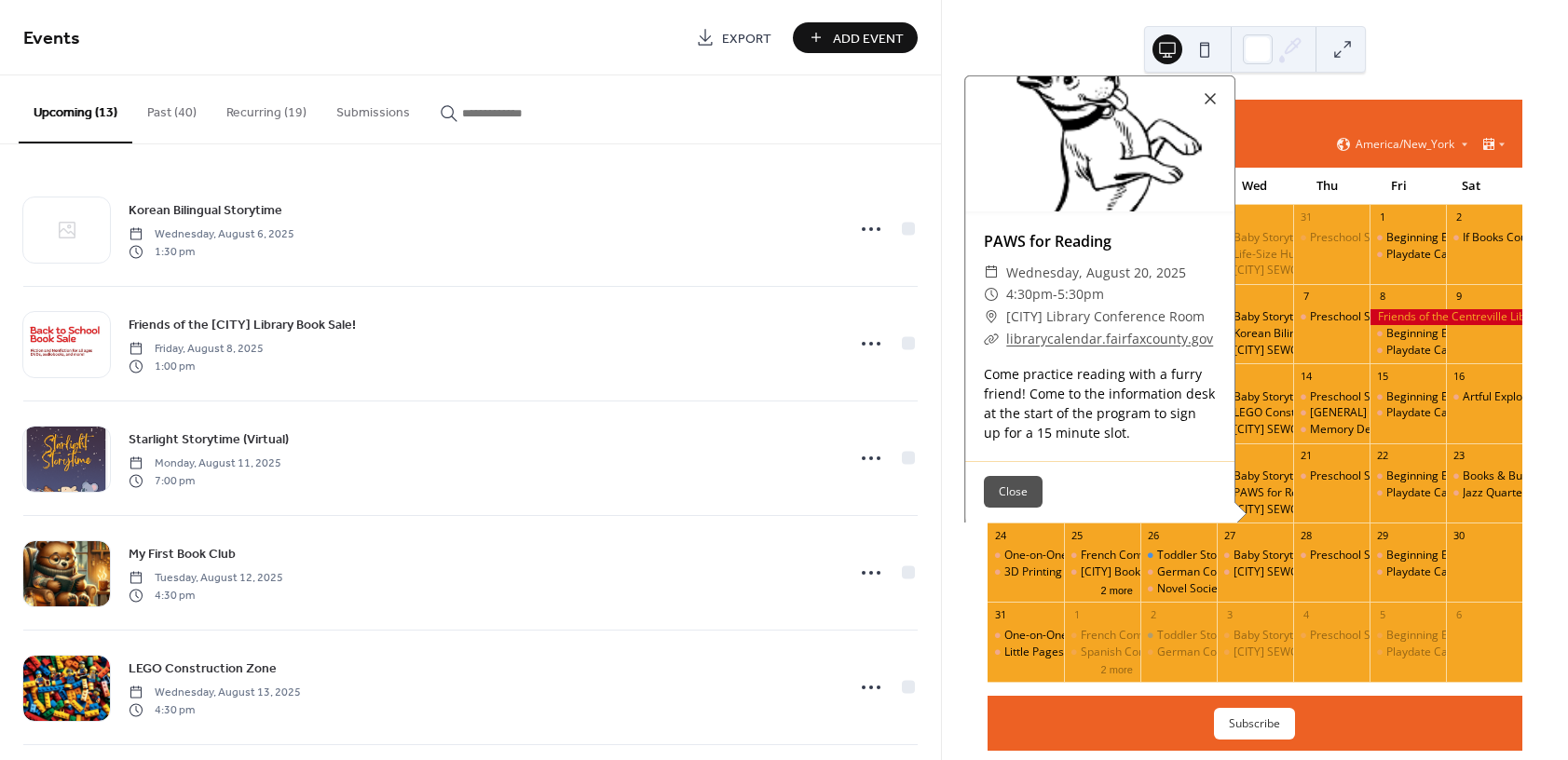 click at bounding box center (1099, 143) 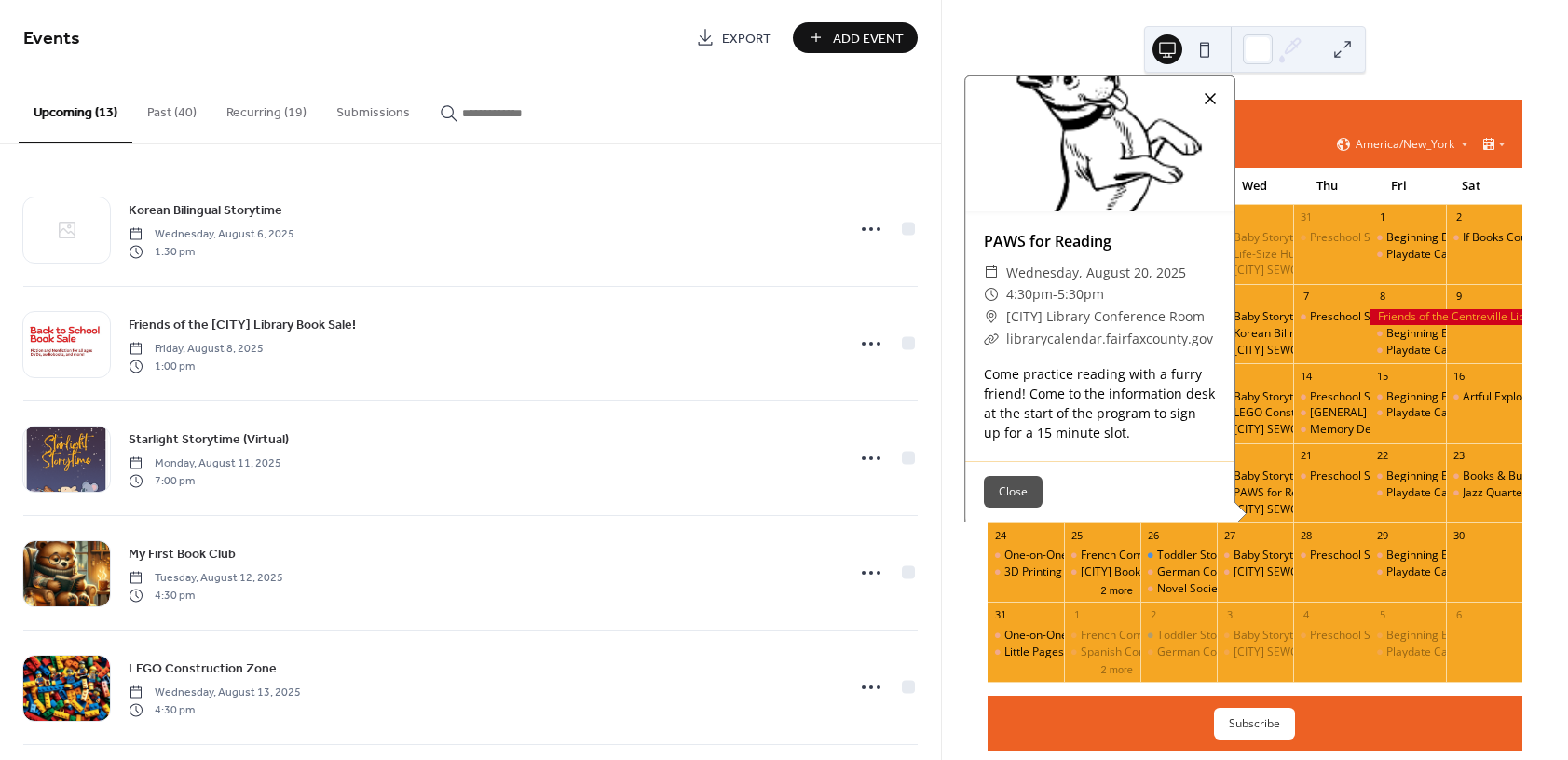 click at bounding box center [1210, 99] 